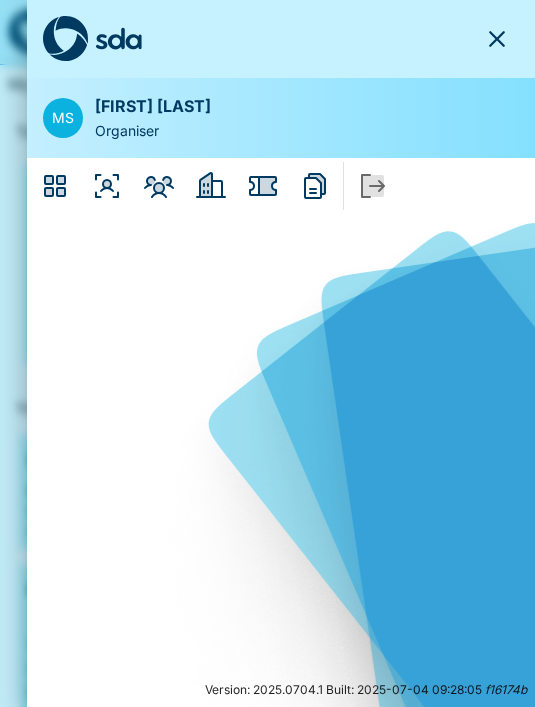 scroll, scrollTop: 0, scrollLeft: 0, axis: both 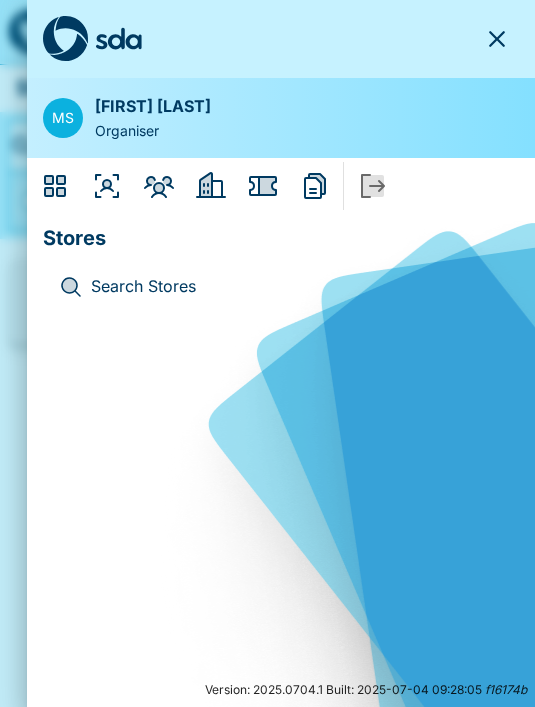 click on "Search Stores" at bounding box center (297, 287) 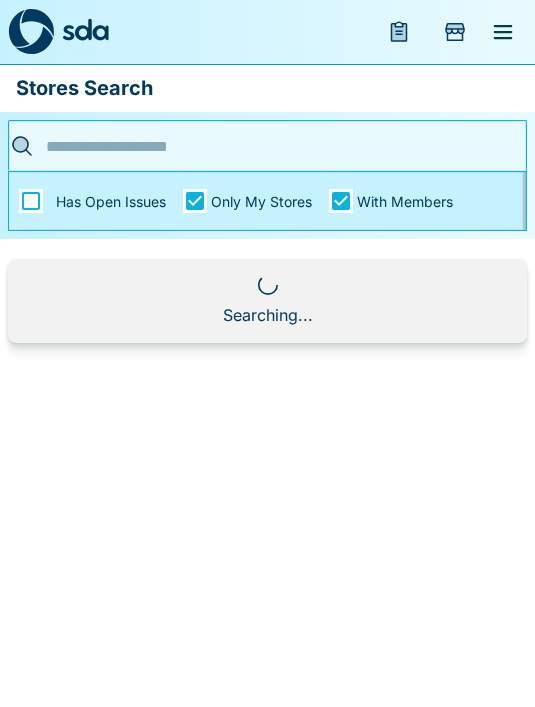 click at bounding box center (261, 146) 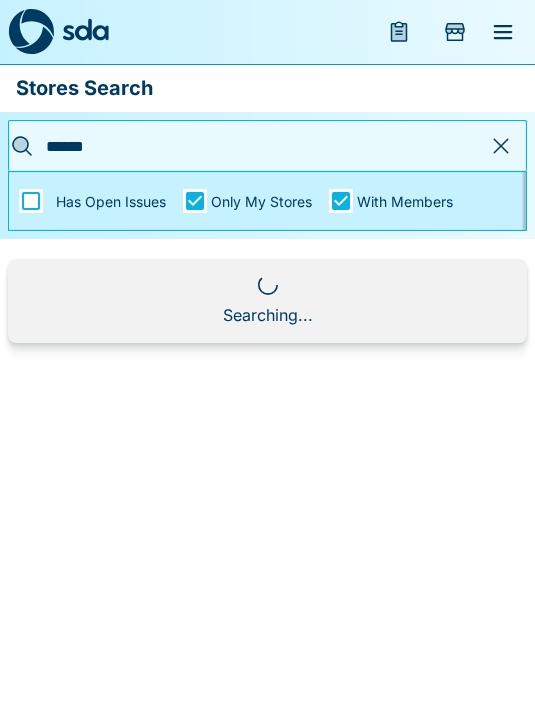 click on "*****" at bounding box center [261, 146] 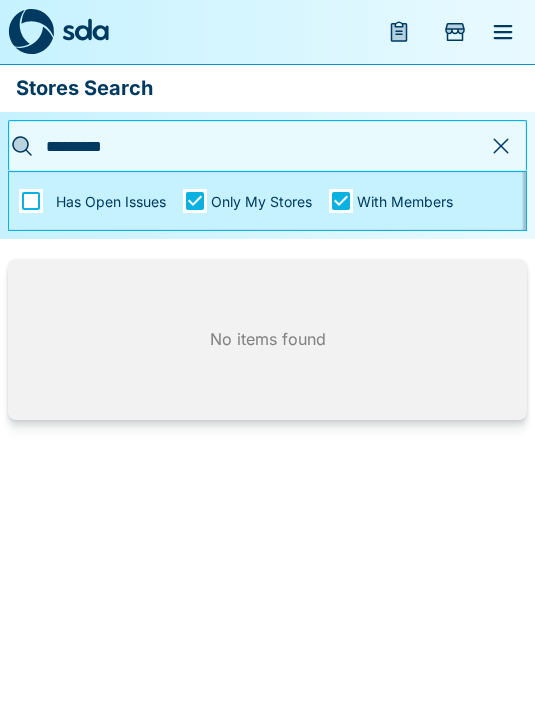 type on "**********" 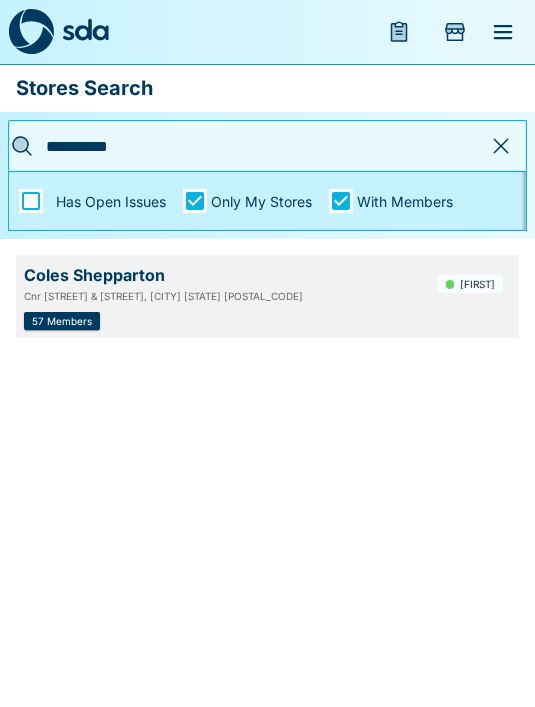 click on "Cnr [STREET] & [STREET], [CITY] [STATE] [POSTAL_CODE]" at bounding box center (223, 296) 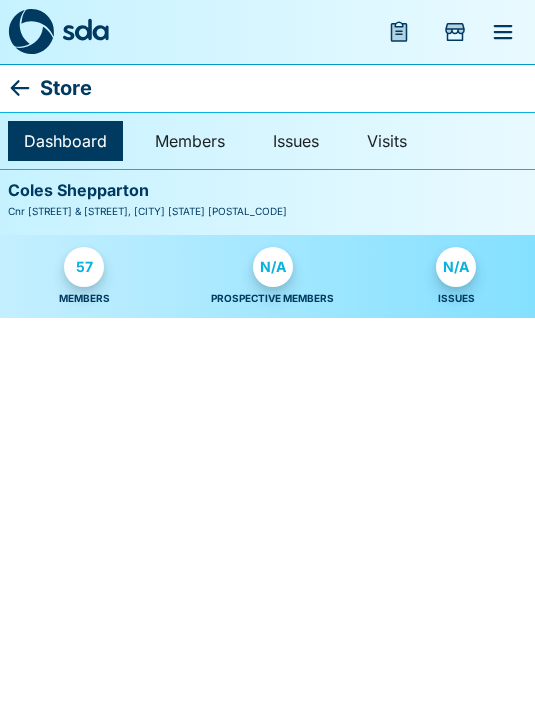 click on "57" at bounding box center [84, 267] 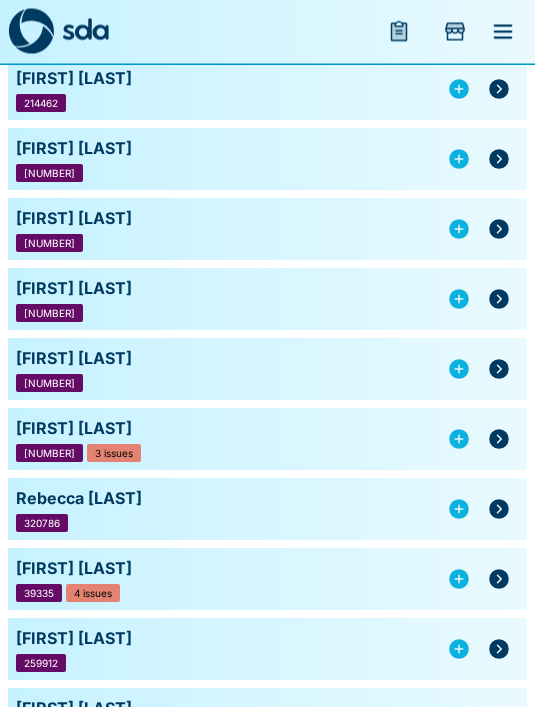 scroll, scrollTop: 1258, scrollLeft: 0, axis: vertical 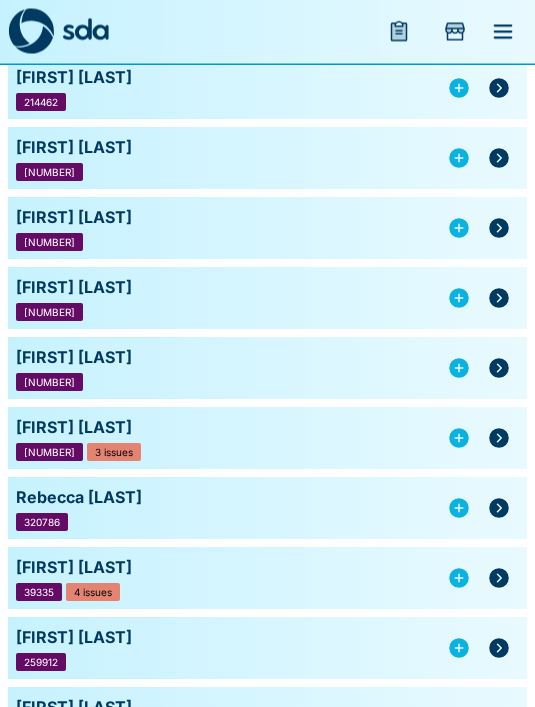click 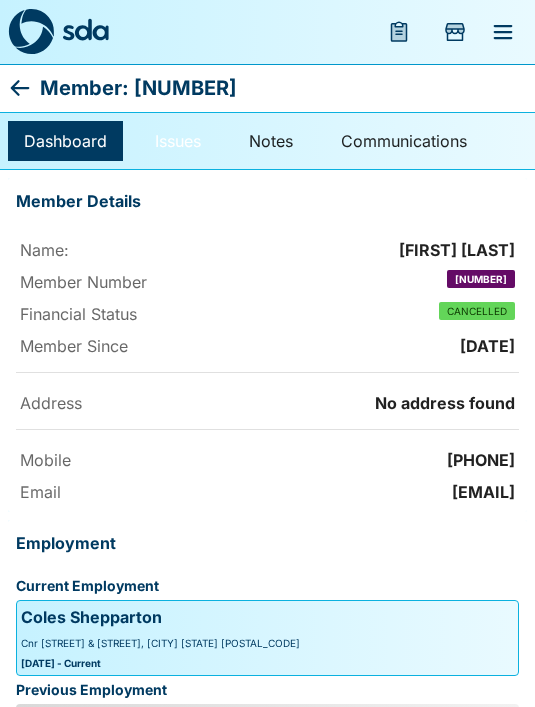 click on "Issues" at bounding box center (178, 141) 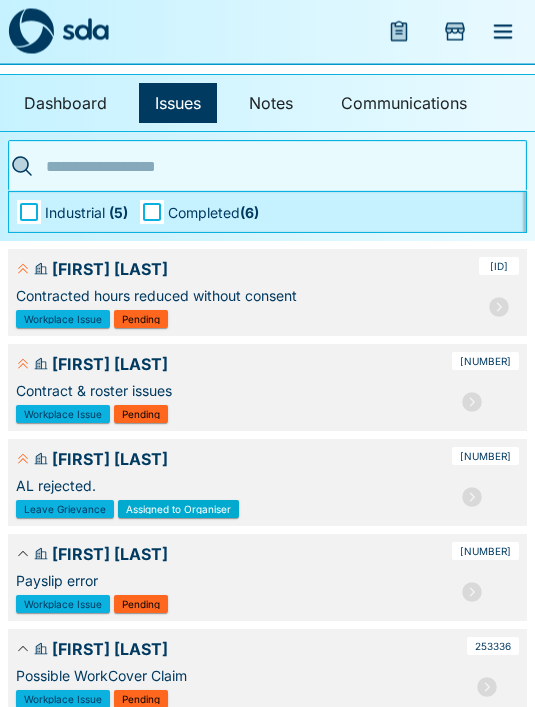 scroll, scrollTop: 63, scrollLeft: 0, axis: vertical 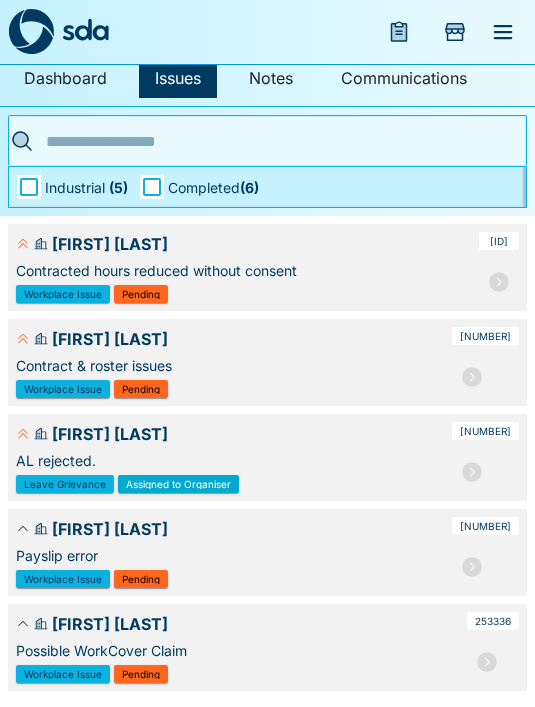 click 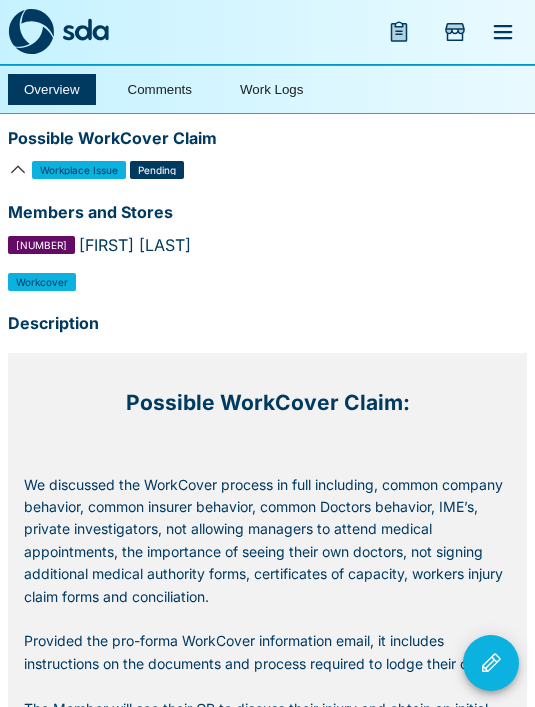 scroll, scrollTop: 0, scrollLeft: 0, axis: both 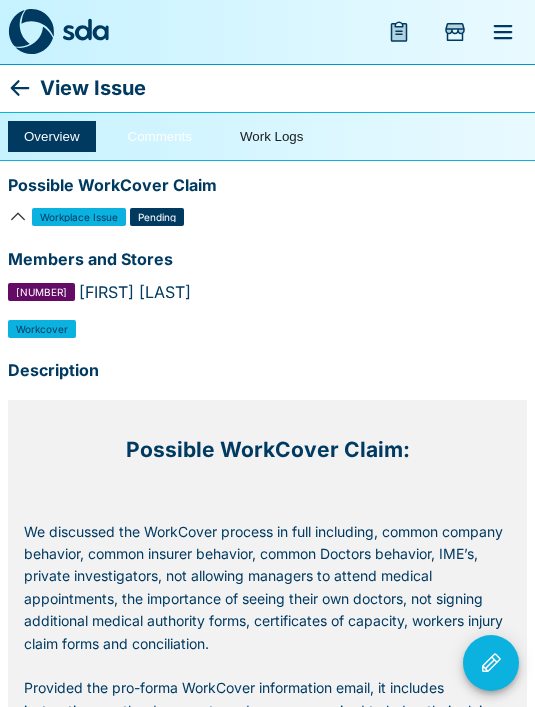 click on "Comments" at bounding box center (160, 136) 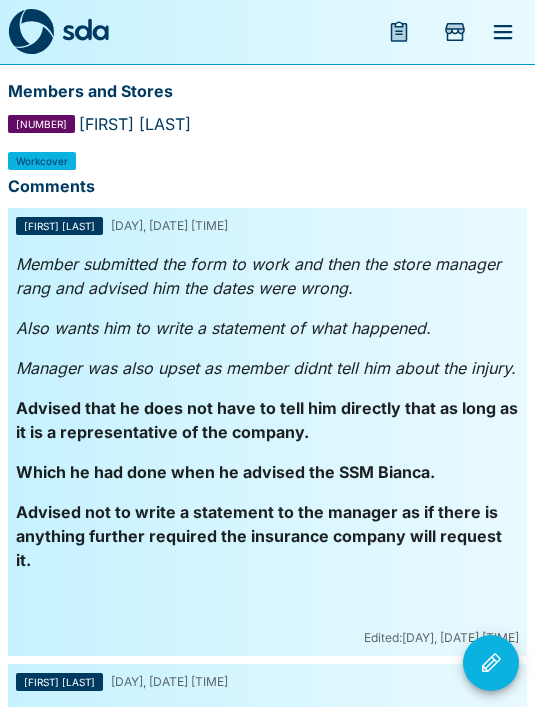 scroll, scrollTop: 0, scrollLeft: 0, axis: both 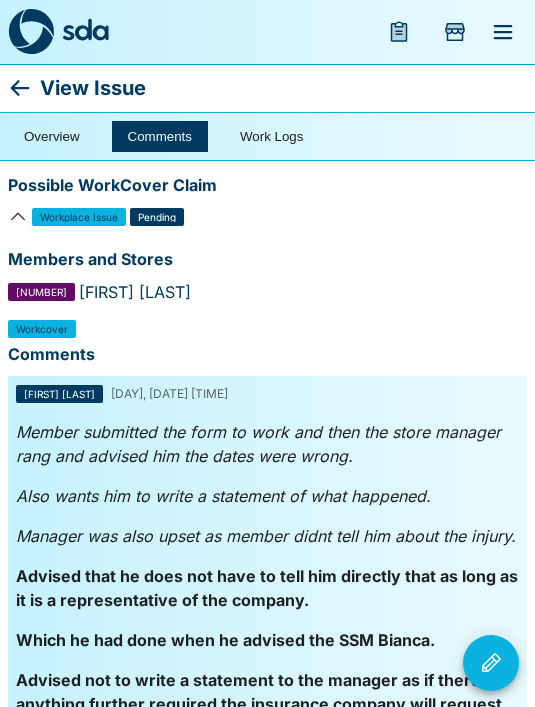 click on "Comments" at bounding box center (160, 136) 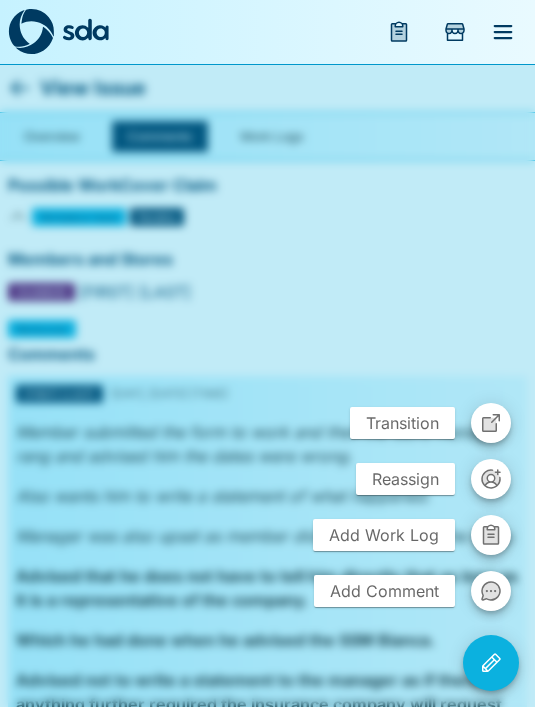 click on "Add Comment" at bounding box center [384, 591] 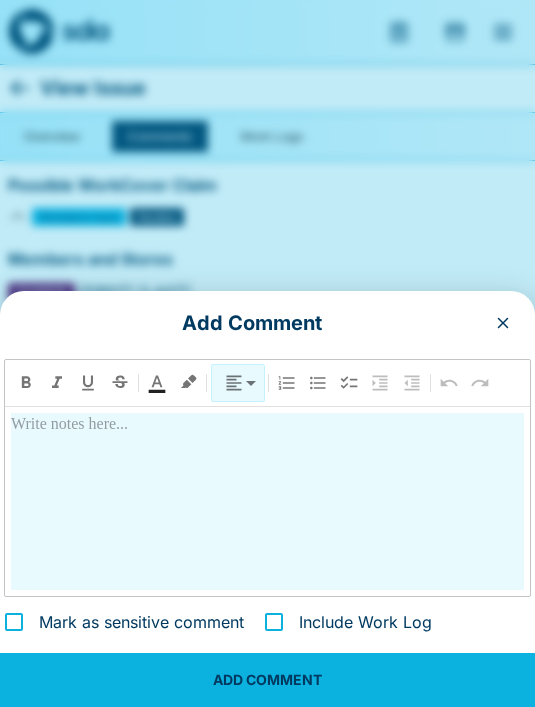 click at bounding box center [267, 425] 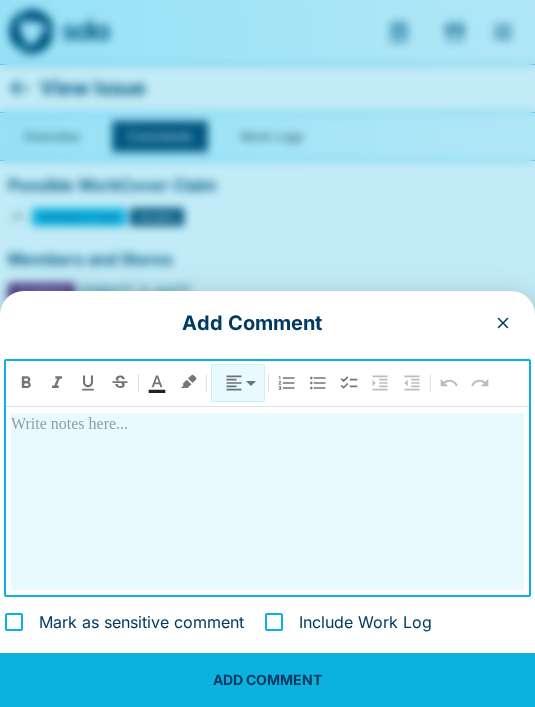 type 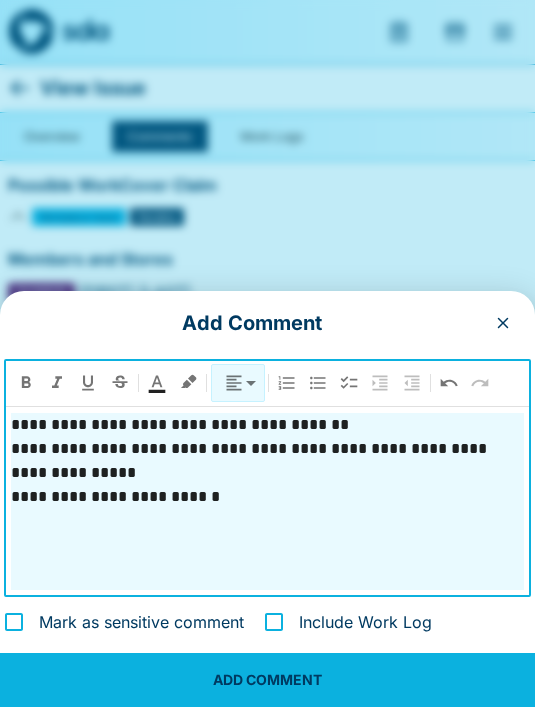 click on "**********" at bounding box center (267, 497) 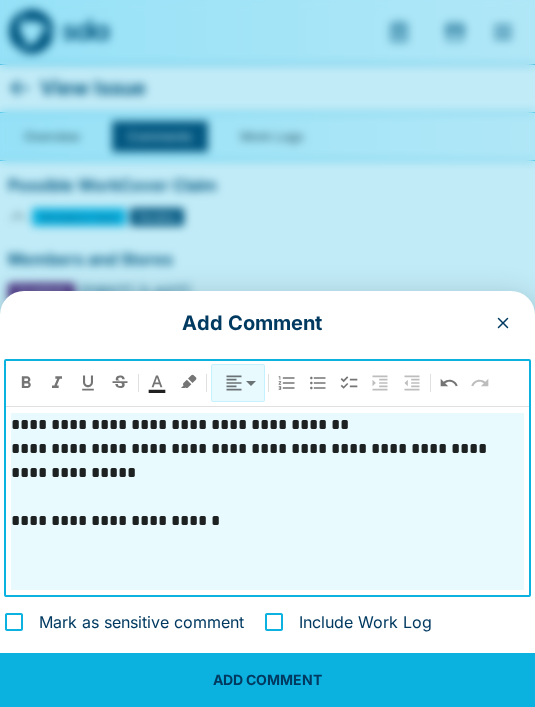 click at bounding box center (267, 545) 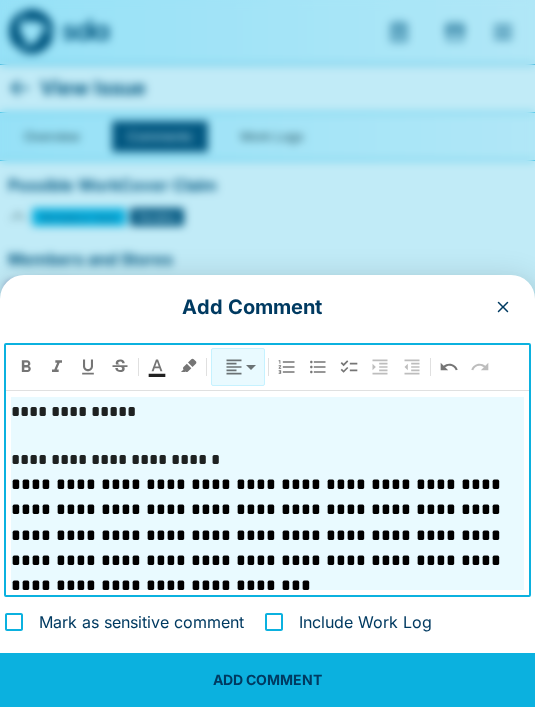 scroll, scrollTop: 52, scrollLeft: 0, axis: vertical 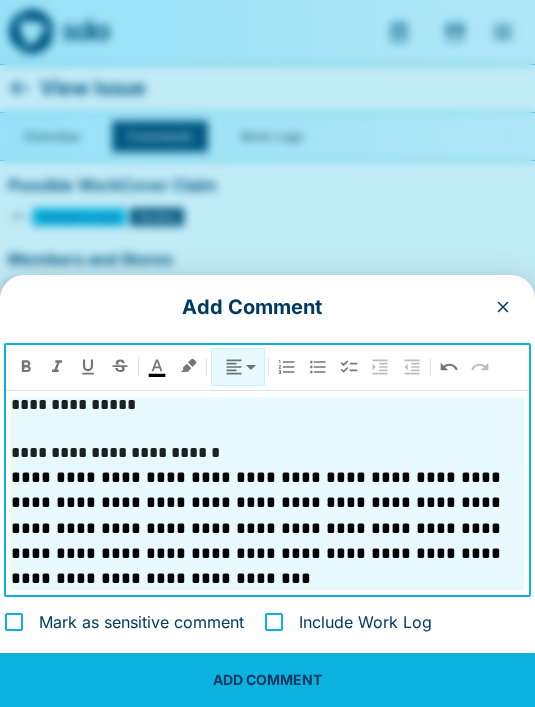 click on "**********" at bounding box center (258, 528) 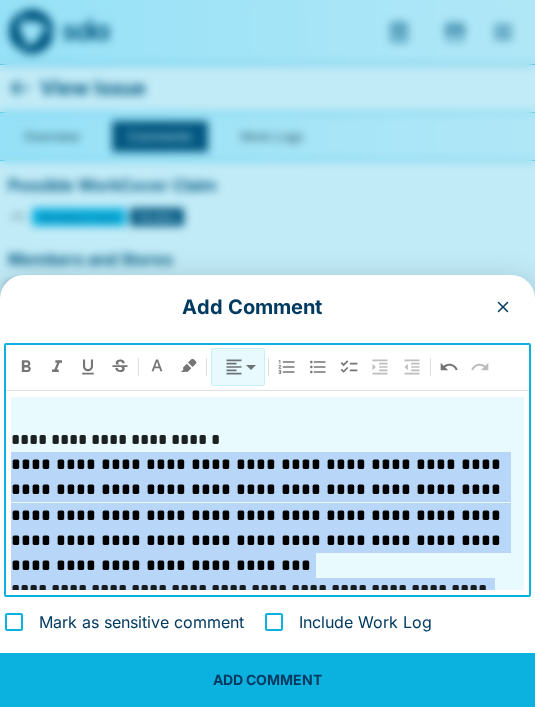 scroll, scrollTop: 123, scrollLeft: 0, axis: vertical 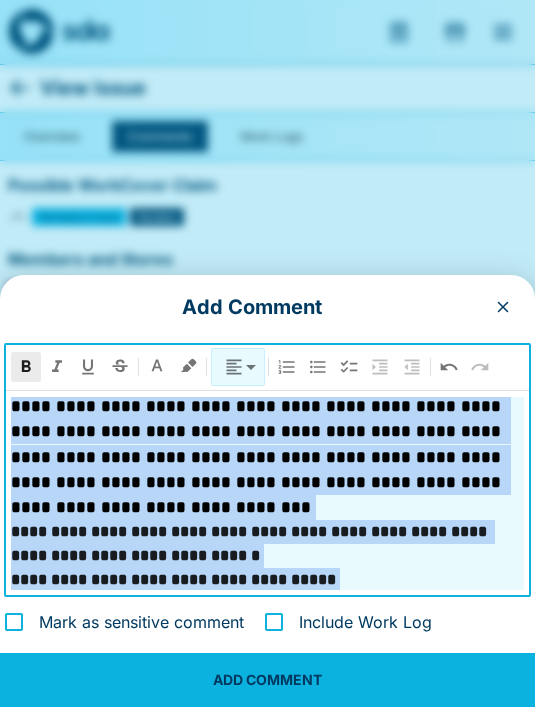 click at bounding box center (267, 604) 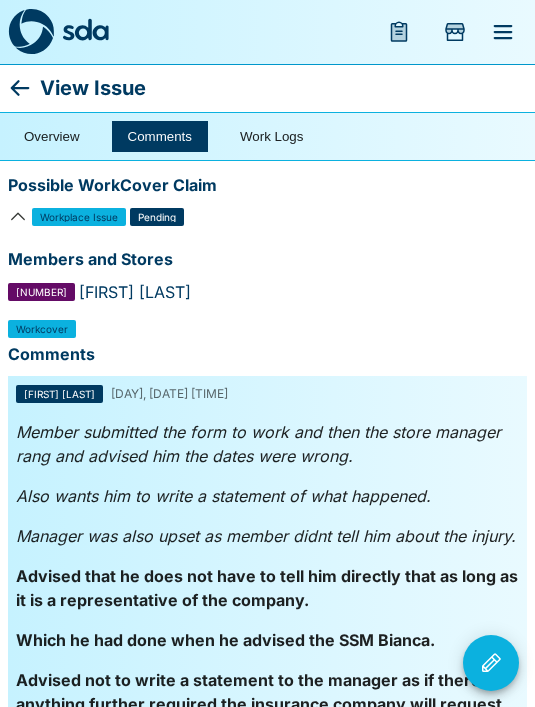 click on "Members and Stores [NUMBER] [FIRST]   [LAST]" at bounding box center [267, 282] 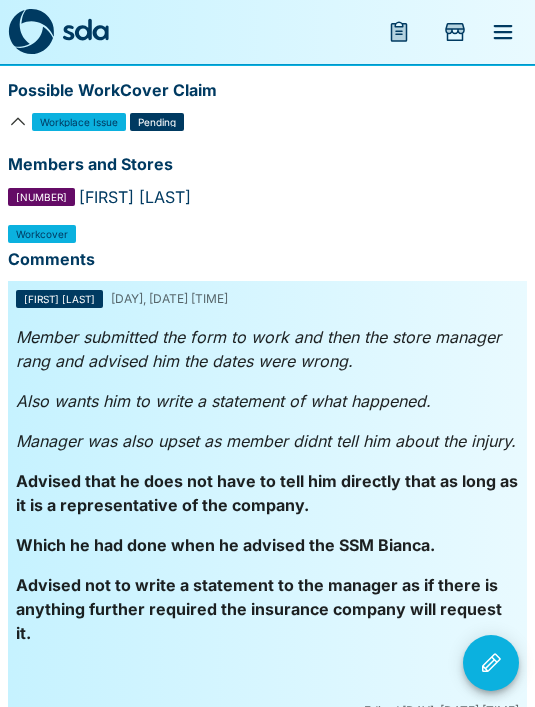 scroll, scrollTop: 0, scrollLeft: 0, axis: both 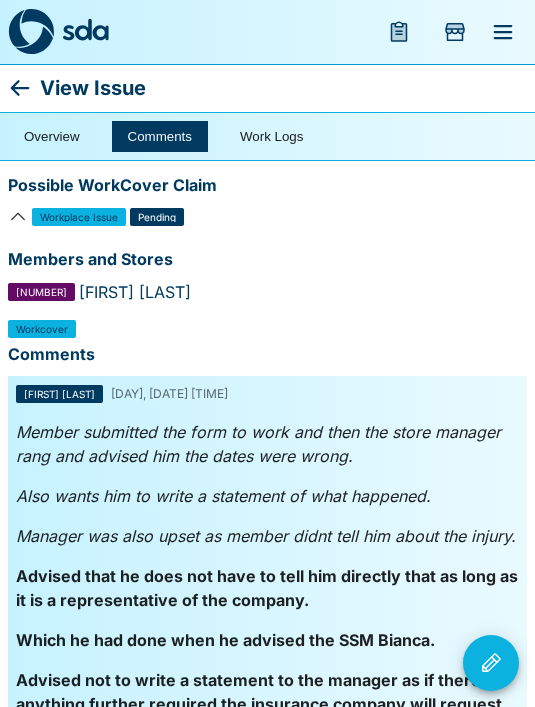 click on "Overview  Comments Work Logs" at bounding box center [267, 136] 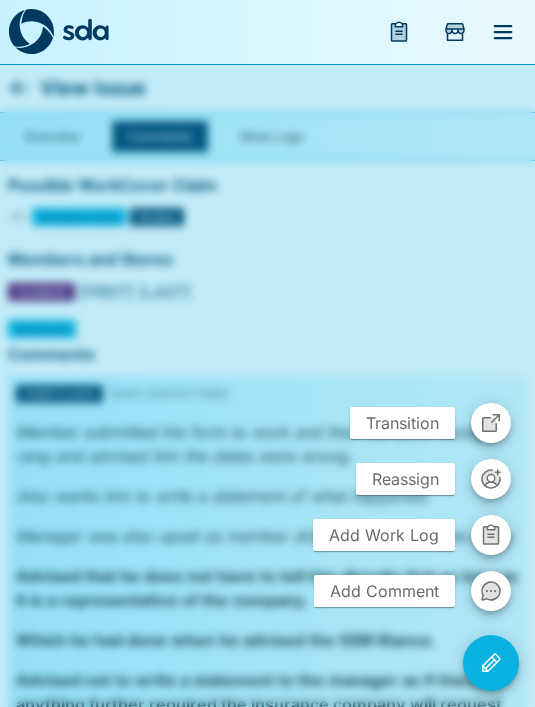 click on "Add Comment" at bounding box center (384, 591) 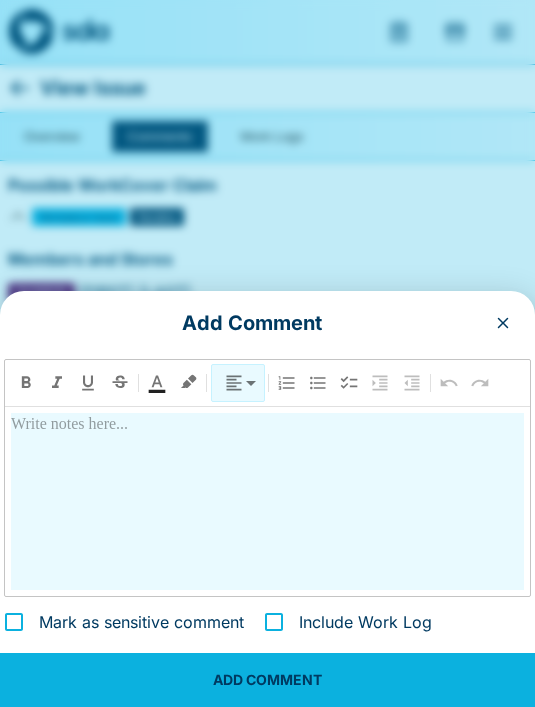 click at bounding box center [267, 501] 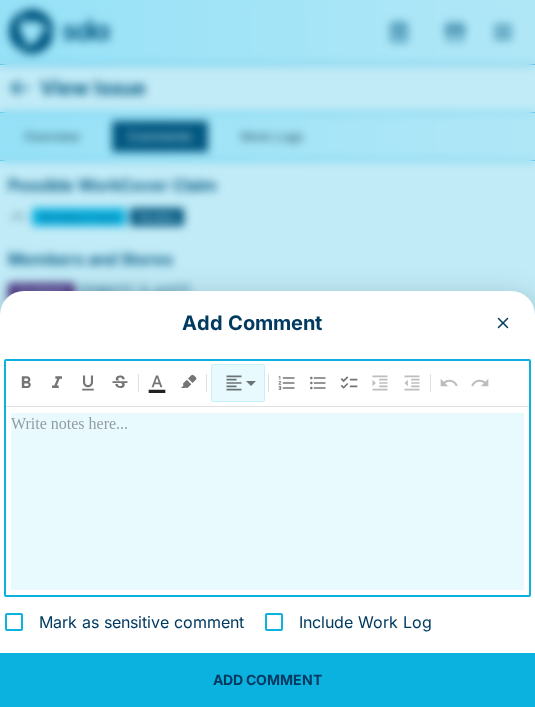 type 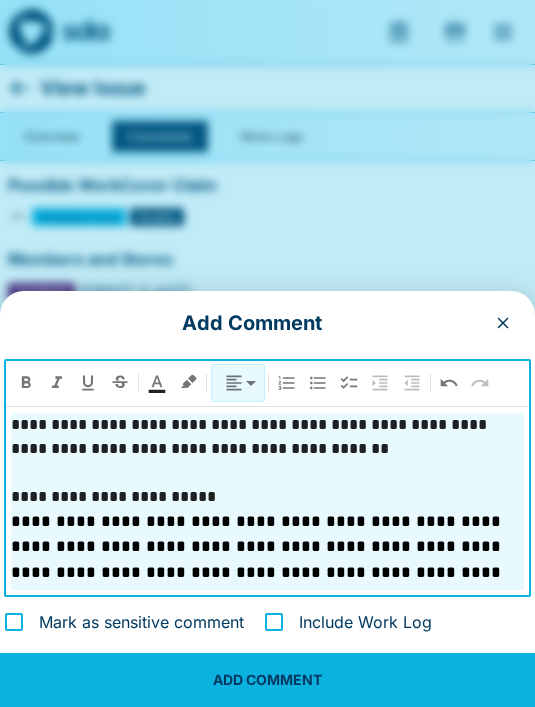scroll, scrollTop: 75, scrollLeft: 0, axis: vertical 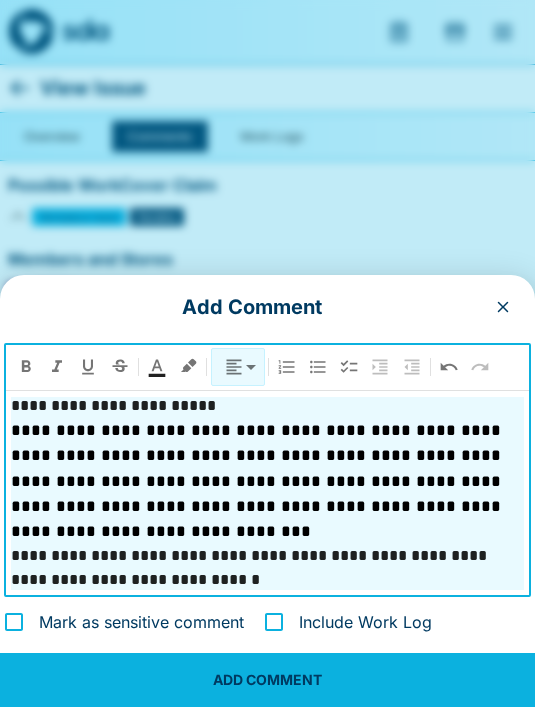 click on "**********" at bounding box center [258, 481] 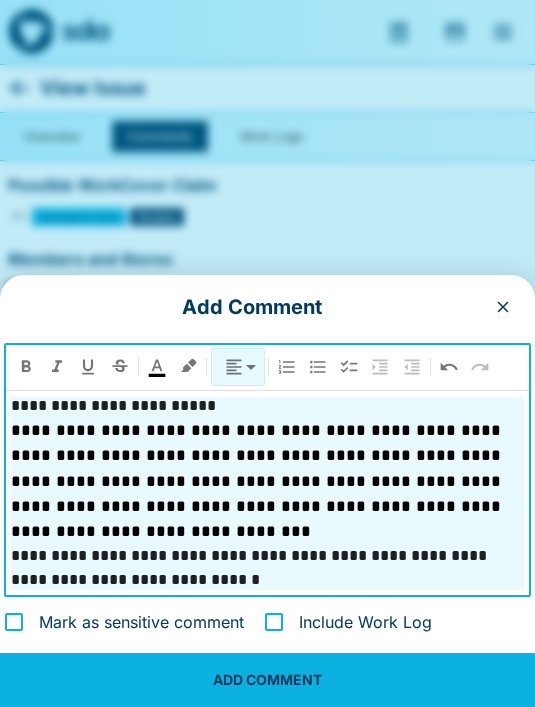 click on "**********" at bounding box center (267, 493) 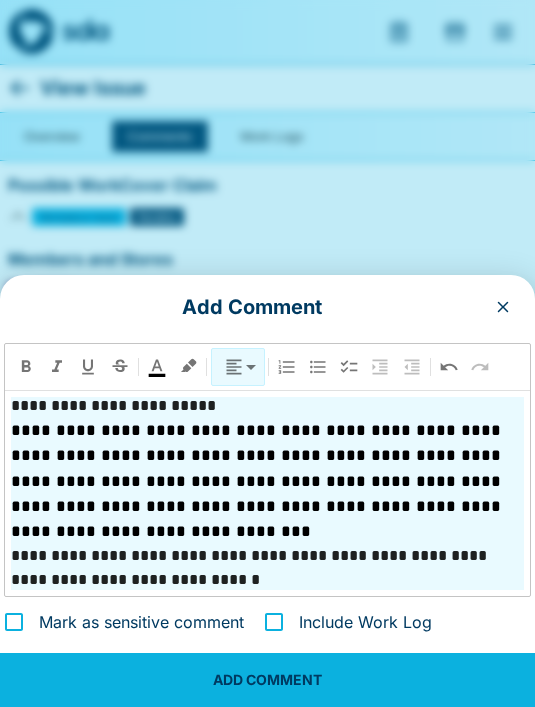 click on "**********" at bounding box center [267, 493] 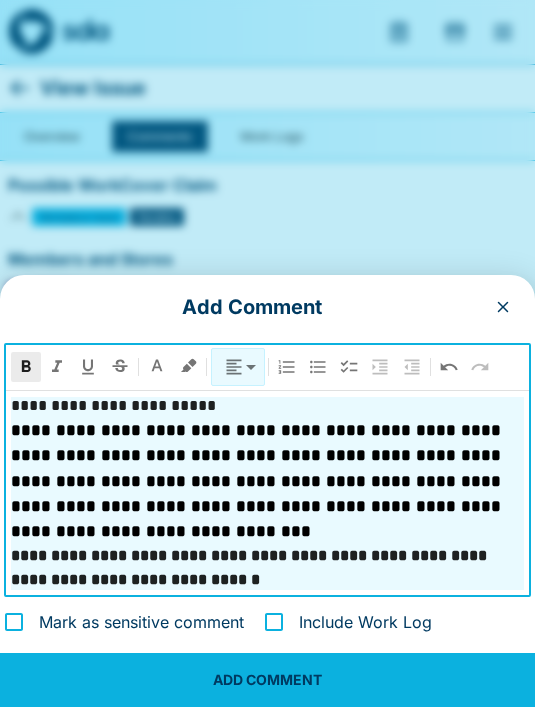 click on "**********" at bounding box center [267, 604] 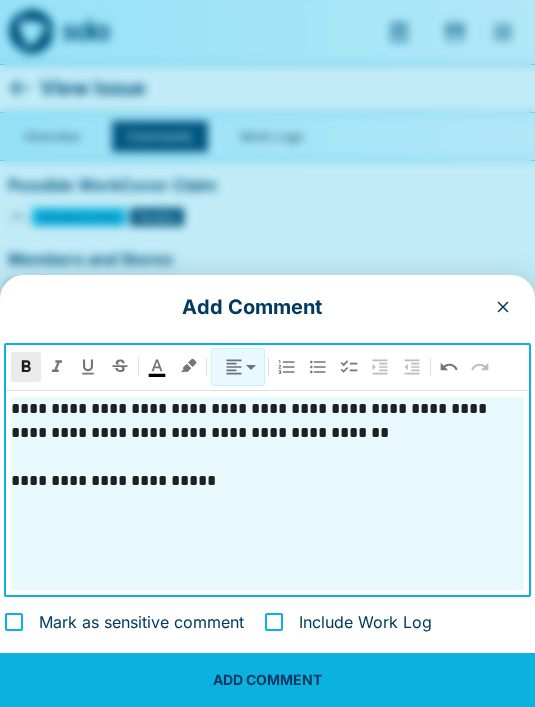 scroll, scrollTop: 0, scrollLeft: 0, axis: both 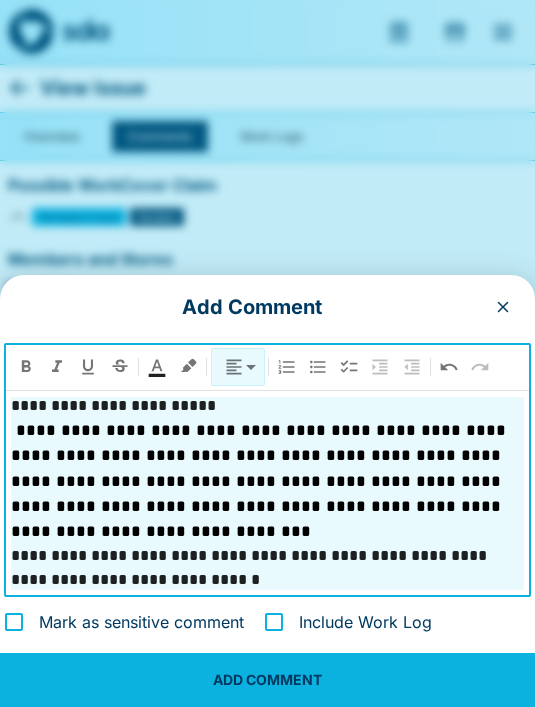 click on "**********" at bounding box center [267, 406] 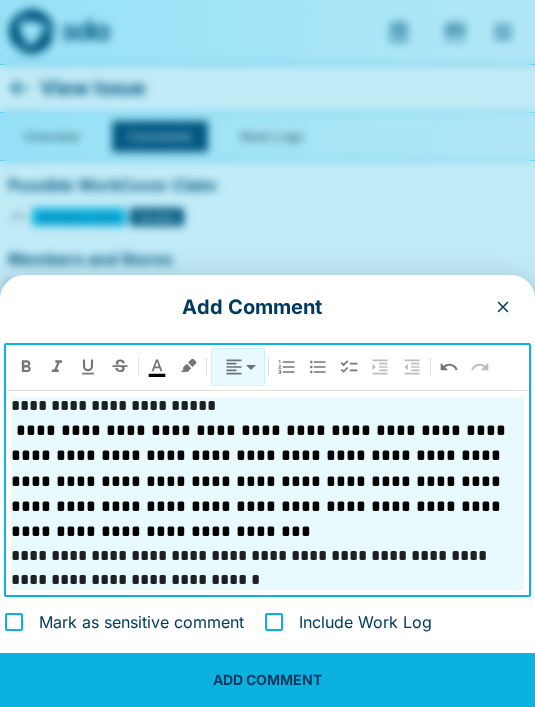 click on "**********" at bounding box center [267, 406] 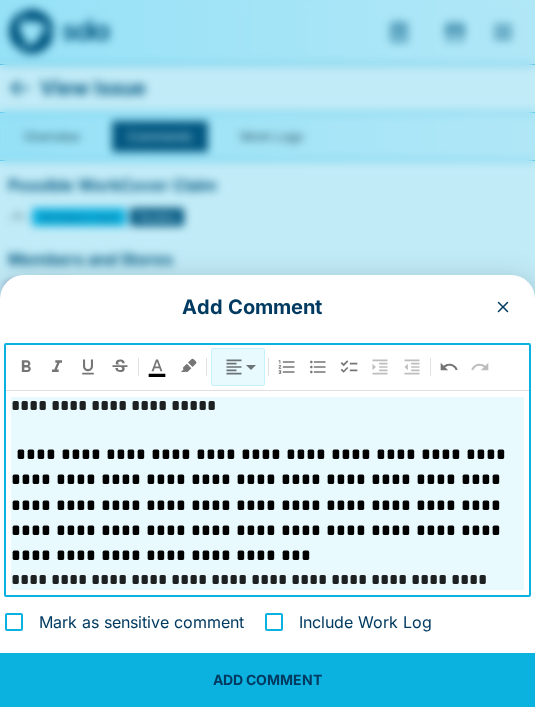 click on "**********" at bounding box center (261, 505) 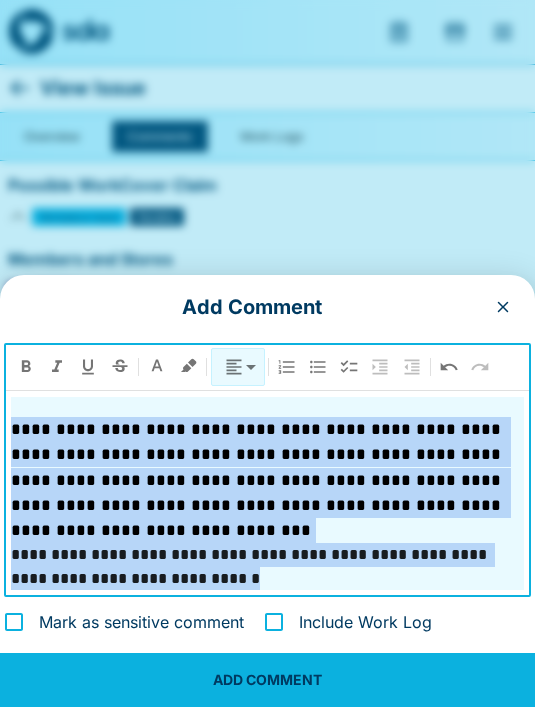scroll, scrollTop: 99, scrollLeft: 0, axis: vertical 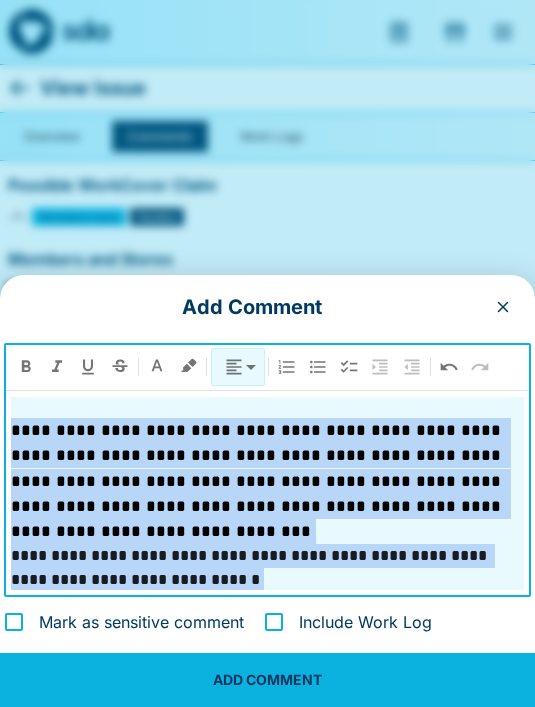 click 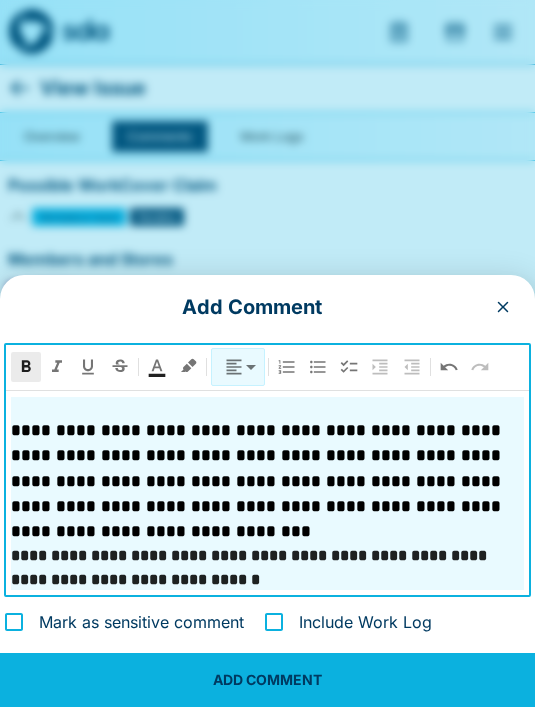 click on "**********" at bounding box center [267, 604] 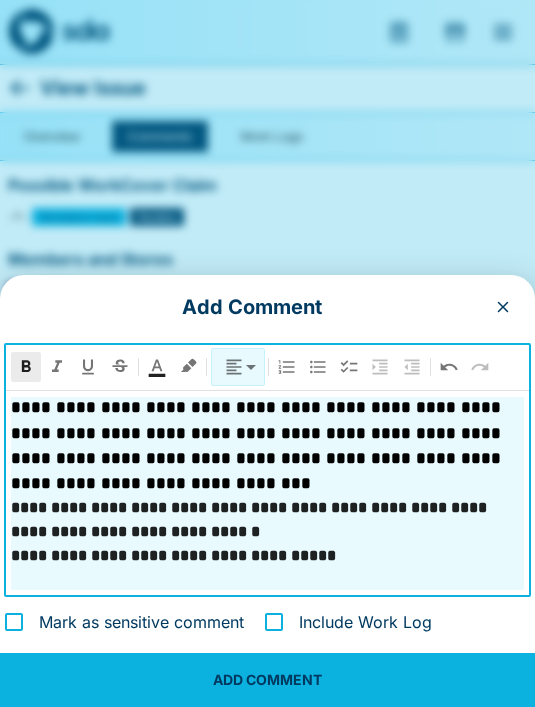 scroll, scrollTop: 147, scrollLeft: 0, axis: vertical 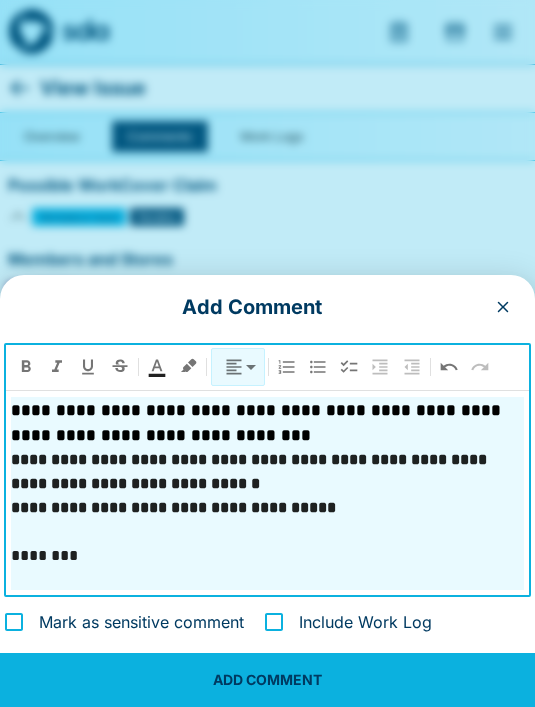click at bounding box center (26, 367) 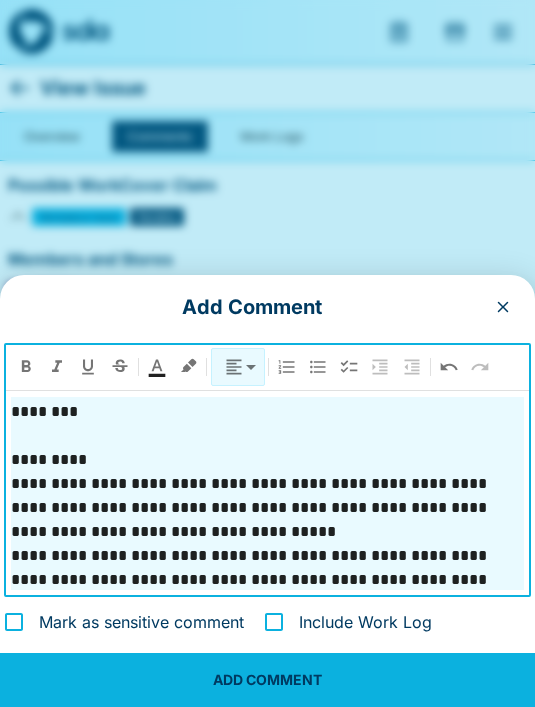 click on "**********" at bounding box center [267, 508] 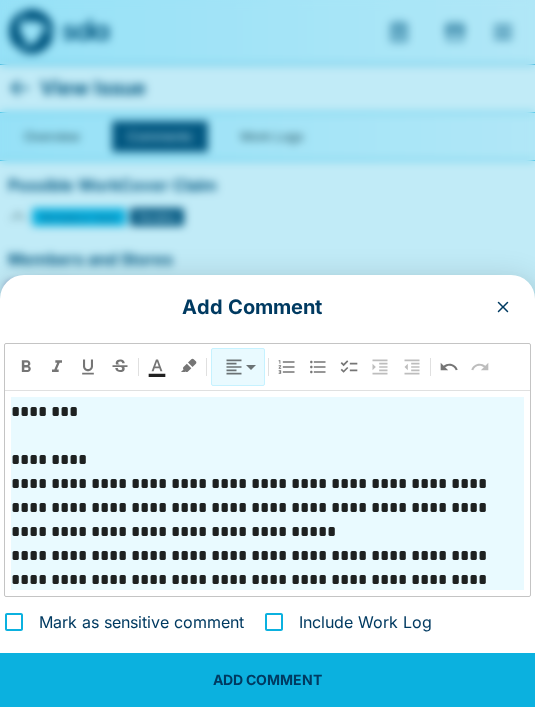 click on "*********" at bounding box center (267, 460) 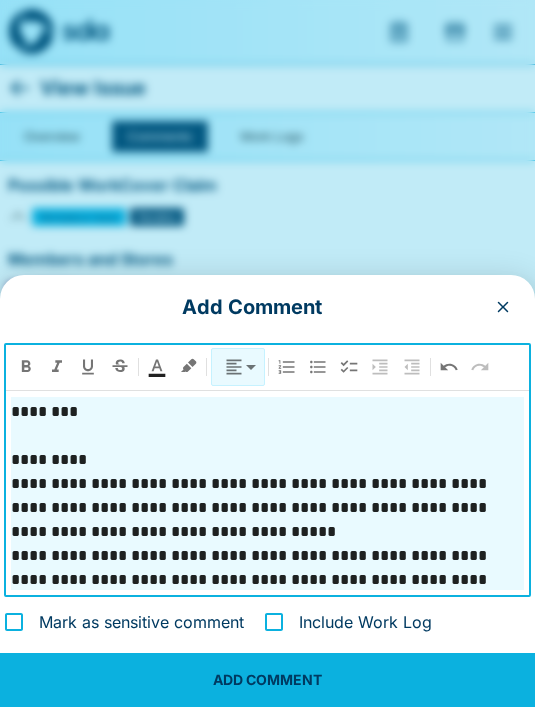 click on "*********" at bounding box center [267, 460] 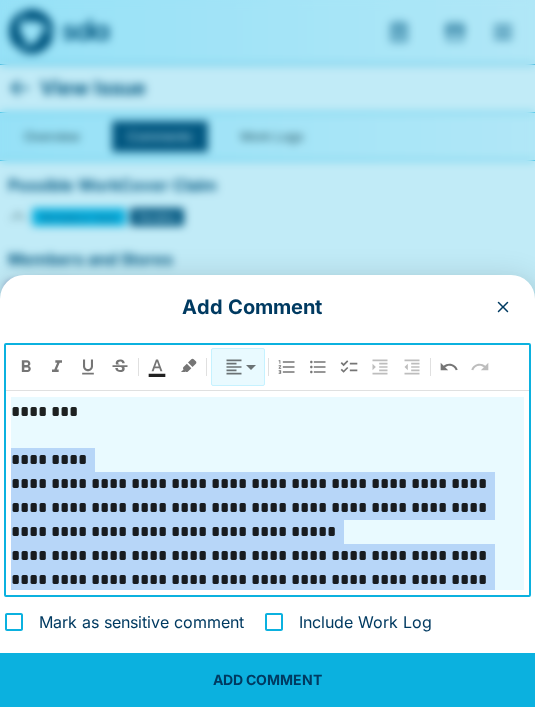 click 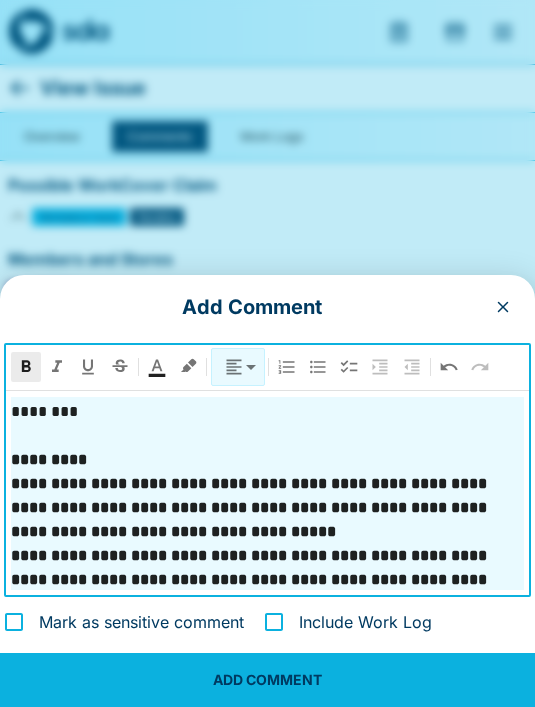 click on "**********" at bounding box center [267, 580] 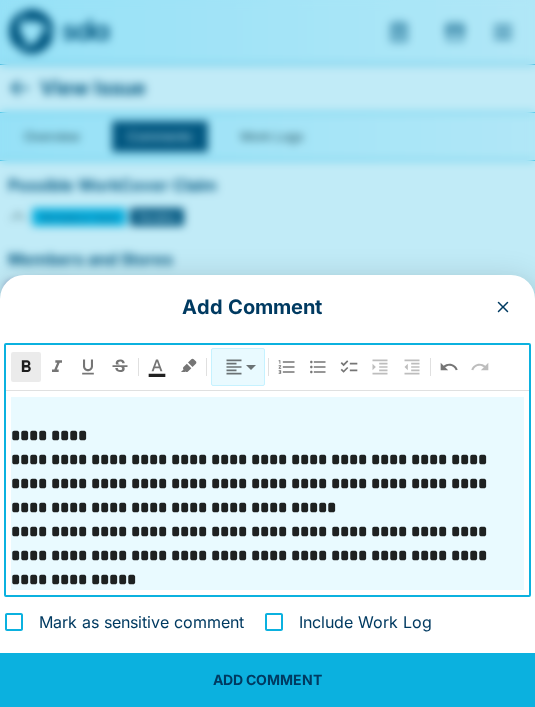 scroll, scrollTop: 387, scrollLeft: 0, axis: vertical 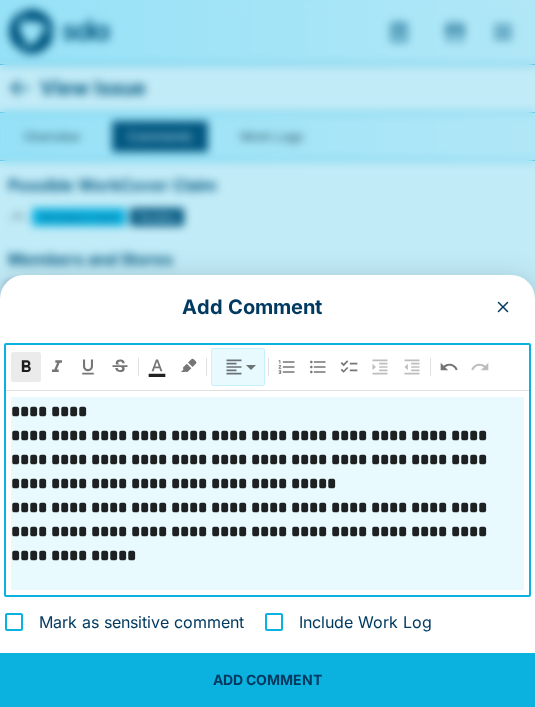 click 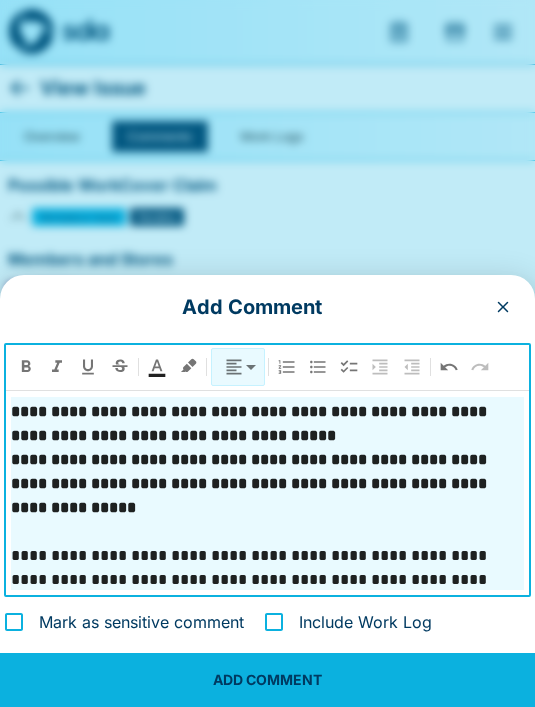 scroll, scrollTop: 435, scrollLeft: 0, axis: vertical 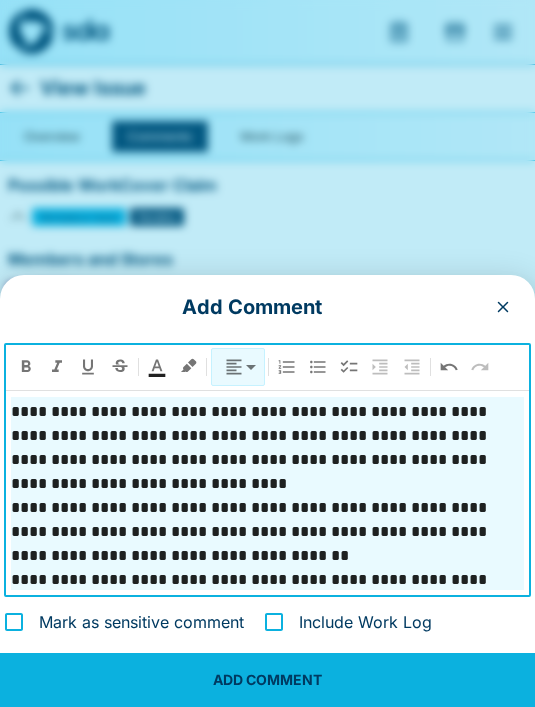 click on "**********" at bounding box center [267, 592] 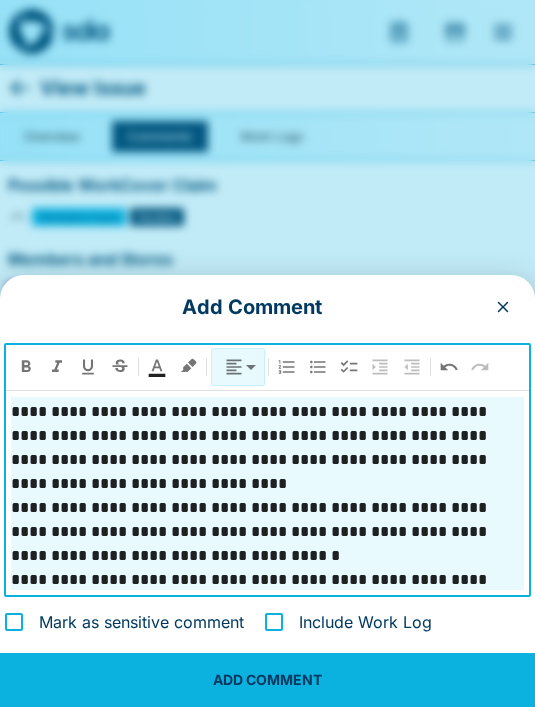 click on "**********" at bounding box center (267, 532) 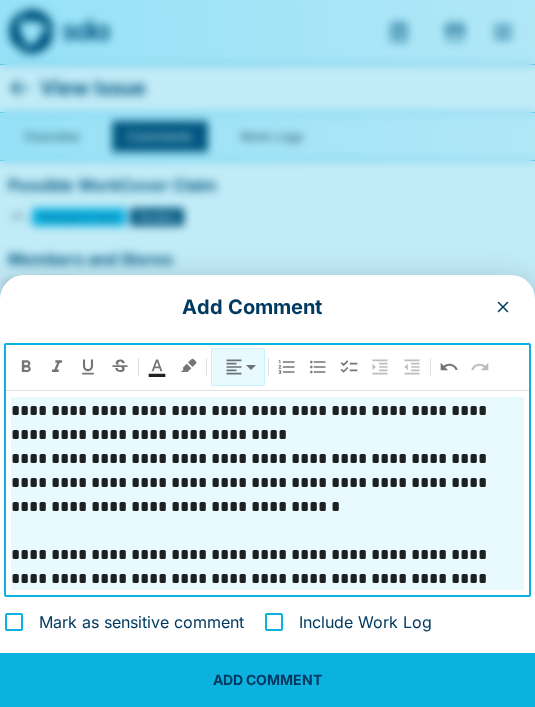 scroll, scrollTop: 651, scrollLeft: 0, axis: vertical 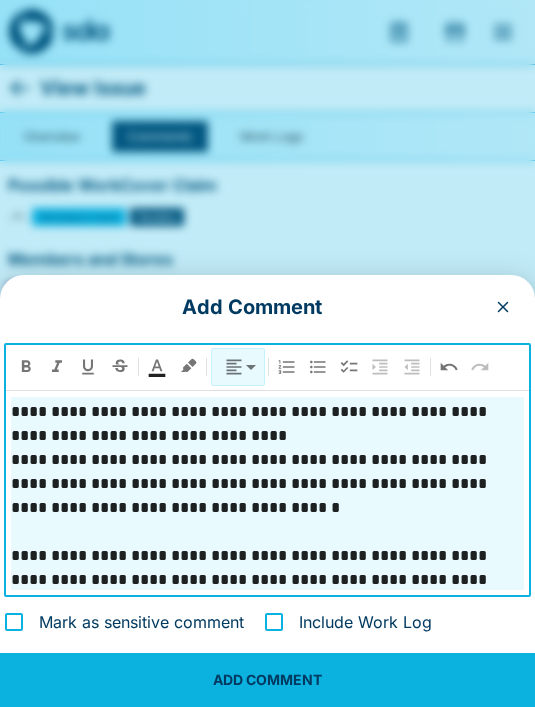 click on "**********" at bounding box center (267, 580) 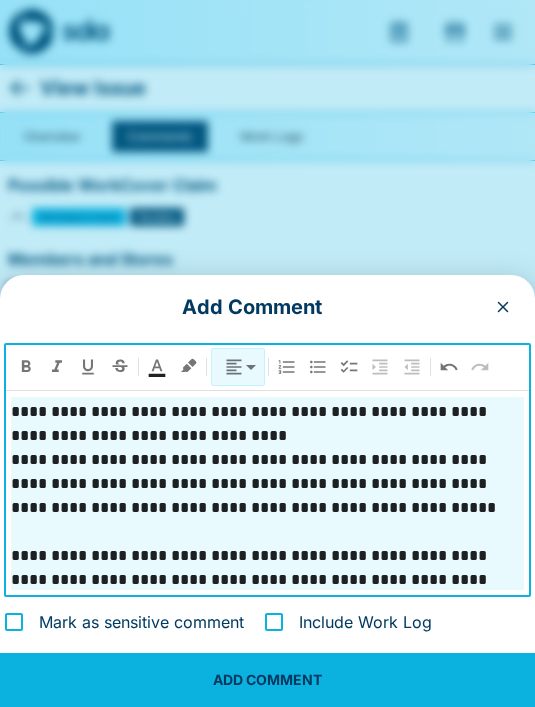 click on "**********" at bounding box center [267, 484] 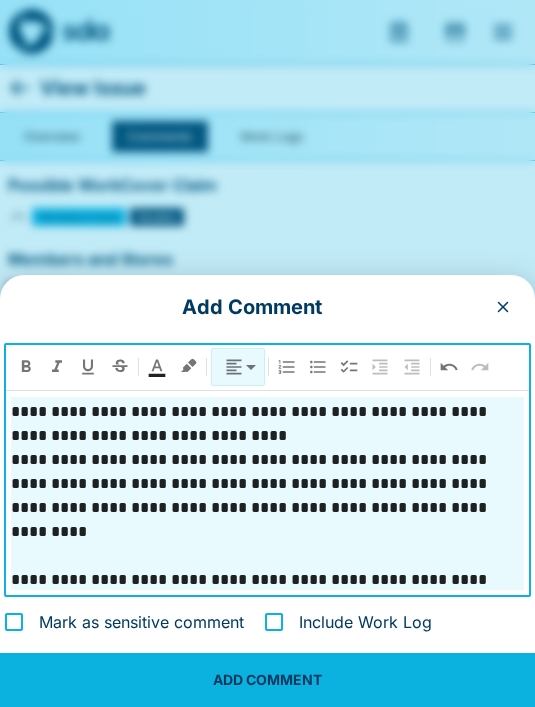 click on "**********" at bounding box center (267, 496) 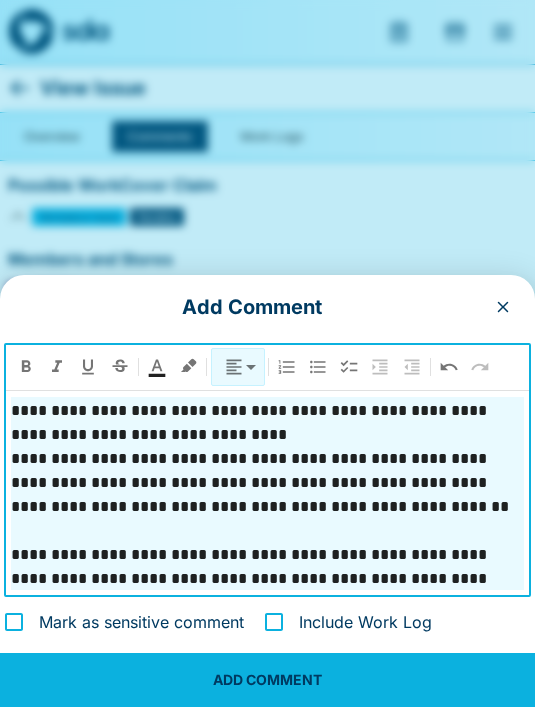 scroll, scrollTop: 651, scrollLeft: 0, axis: vertical 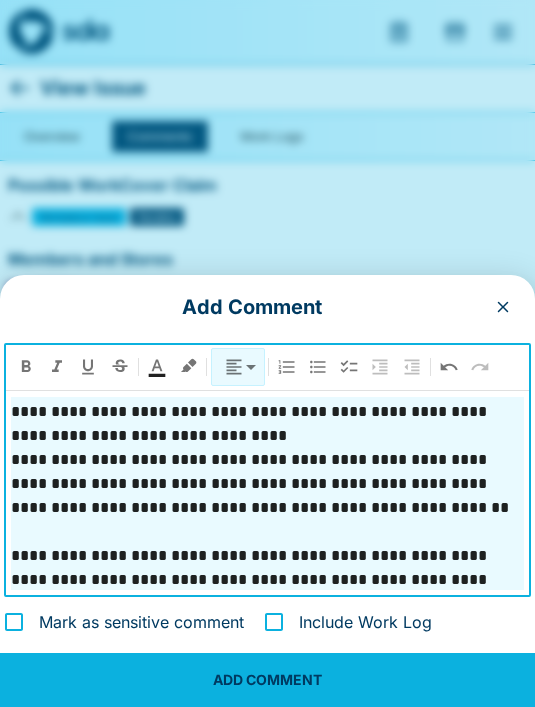 click on "**********" at bounding box center (267, 580) 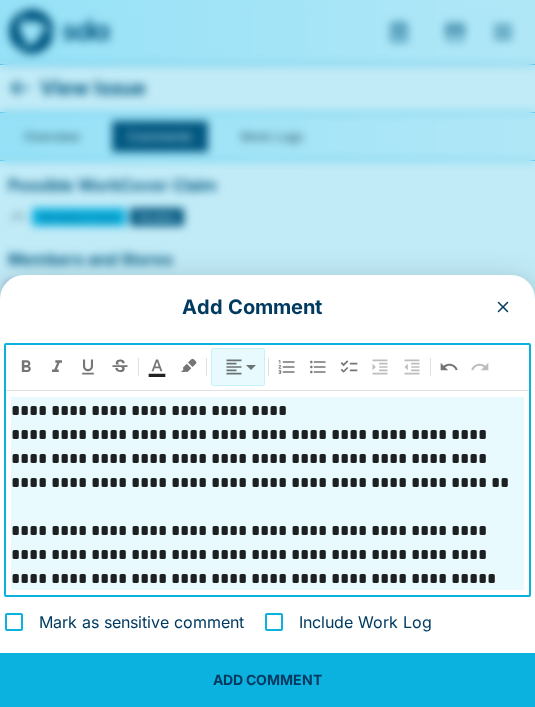 scroll, scrollTop: 675, scrollLeft: 0, axis: vertical 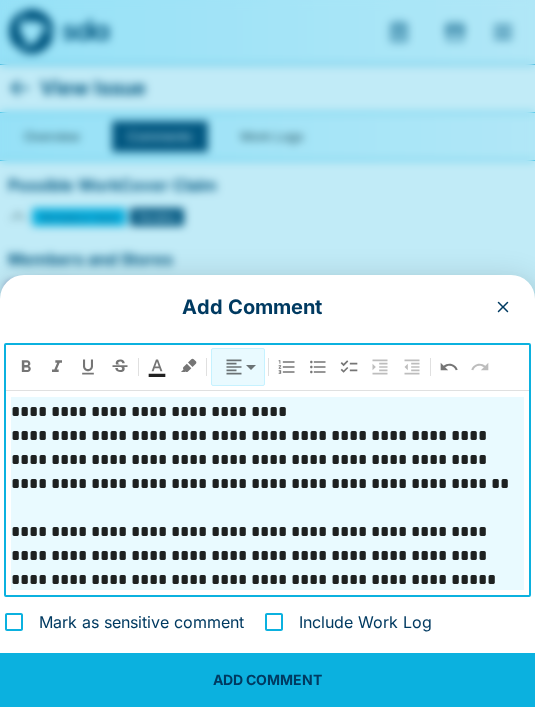 click on "ADD COMMENT" at bounding box center (267, 680) 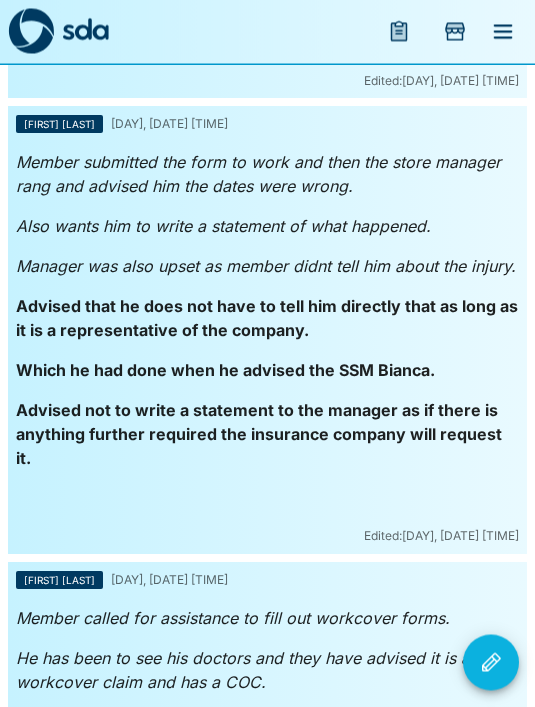 scroll, scrollTop: 1263, scrollLeft: 0, axis: vertical 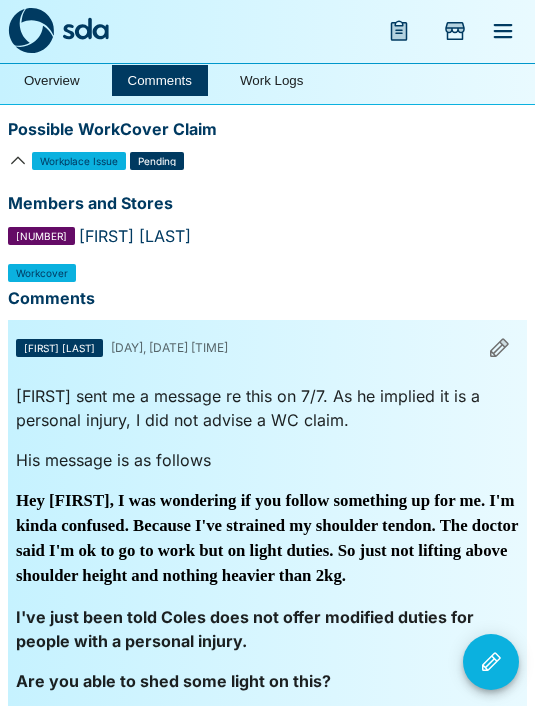 click 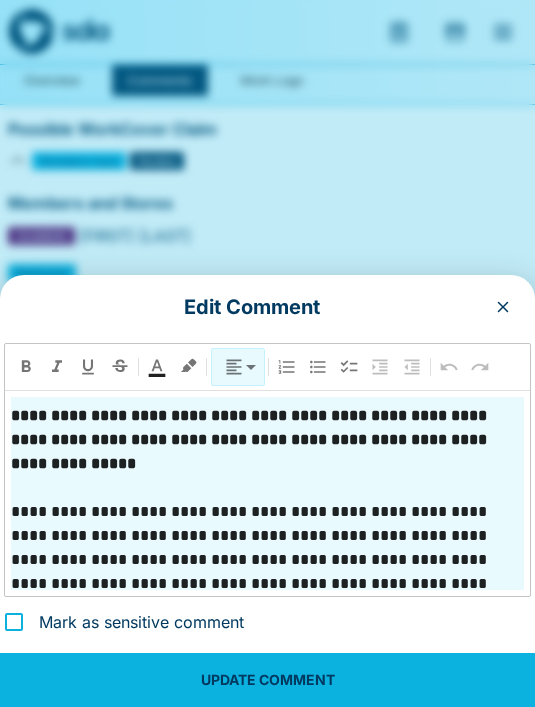 scroll, scrollTop: 507, scrollLeft: 0, axis: vertical 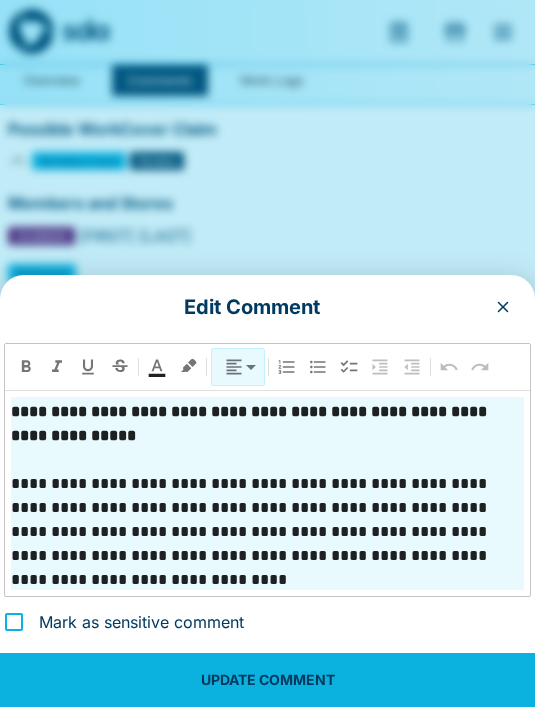 click on "**********" at bounding box center [267, 532] 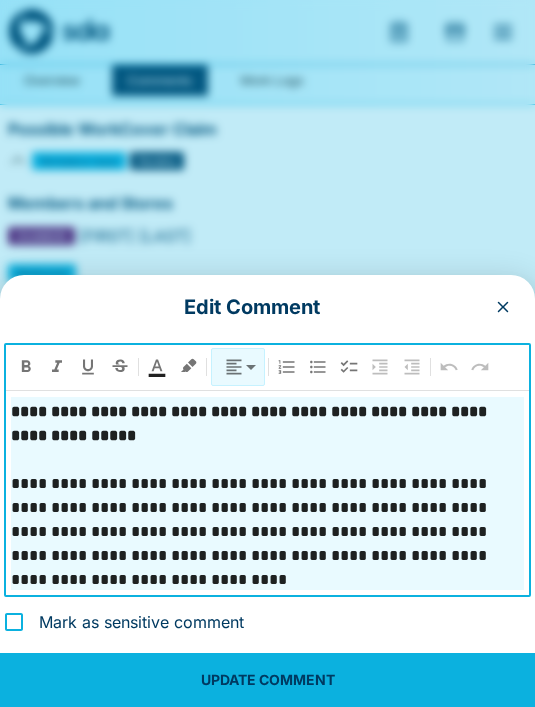 scroll, scrollTop: 55, scrollLeft: 0, axis: vertical 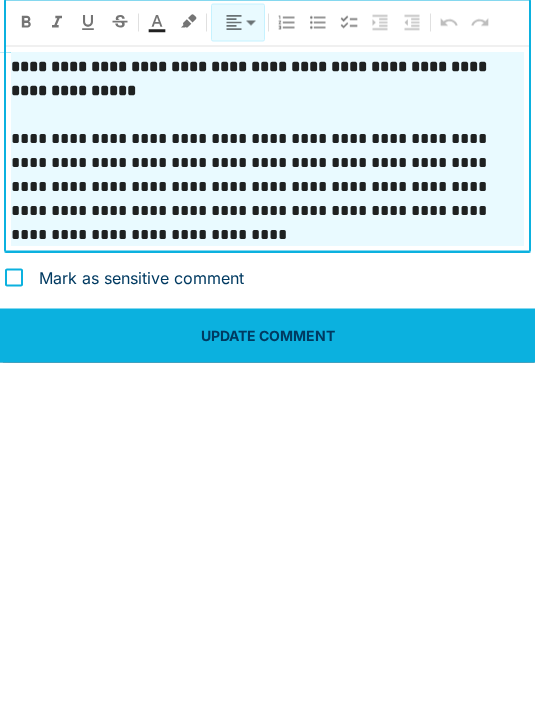 click on "**********" at bounding box center (267, 532) 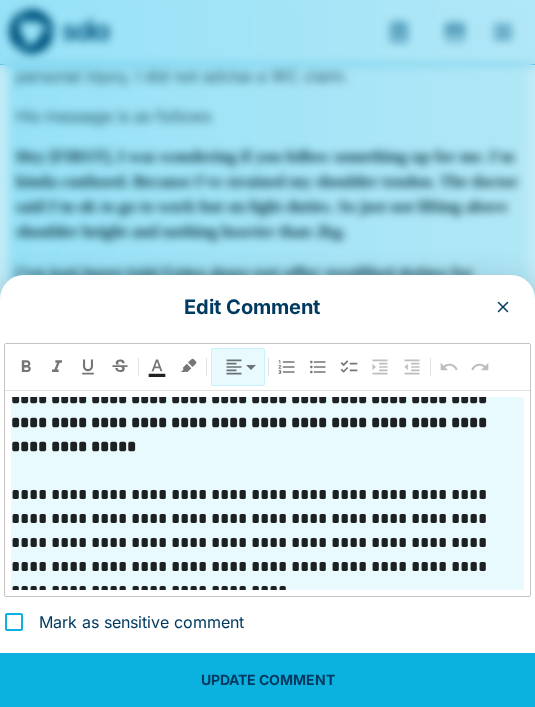 scroll, scrollTop: 522, scrollLeft: 0, axis: vertical 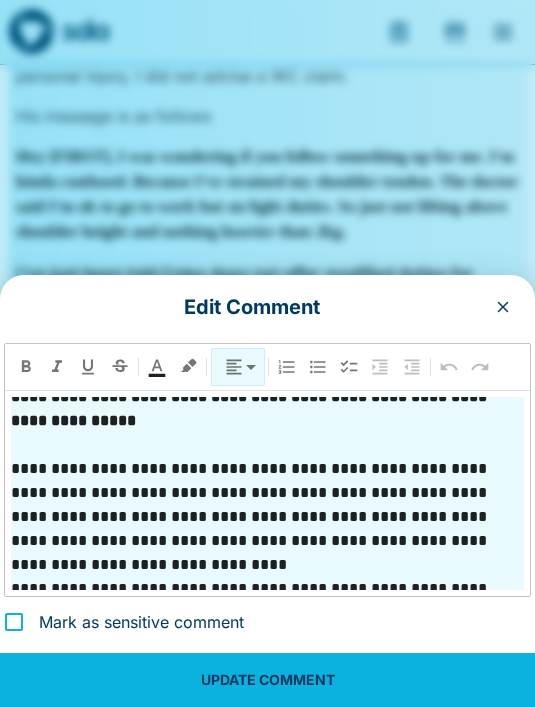 click on "**********" at bounding box center (267, 517) 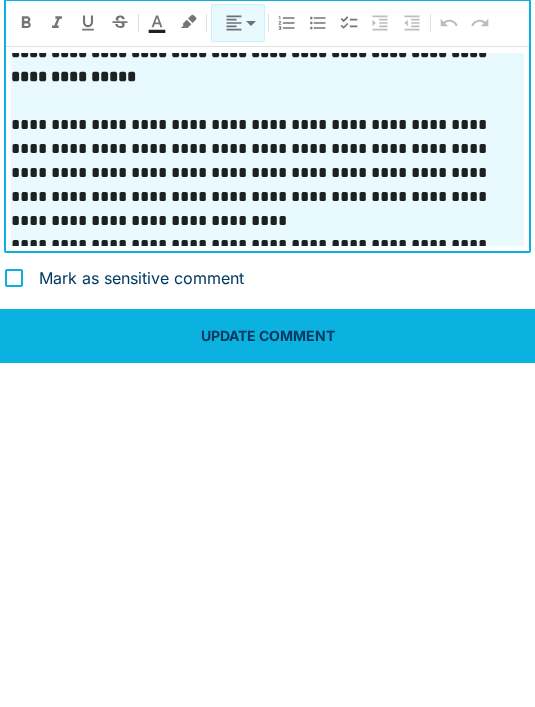 type 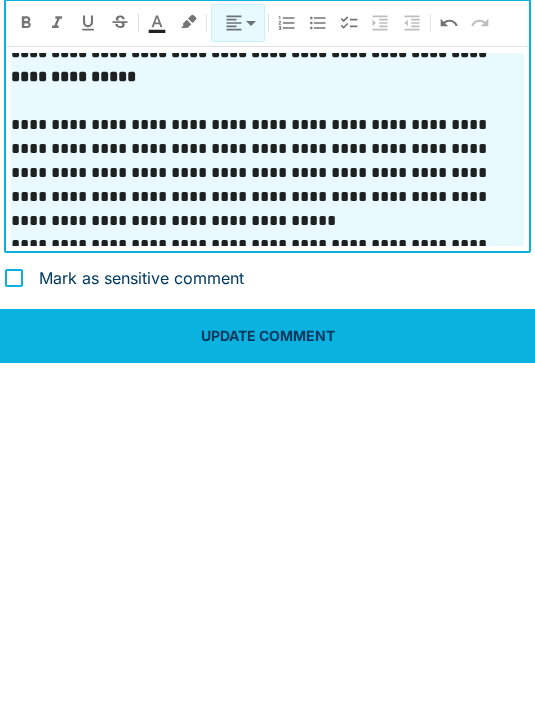 scroll, scrollTop: 744, scrollLeft: 0, axis: vertical 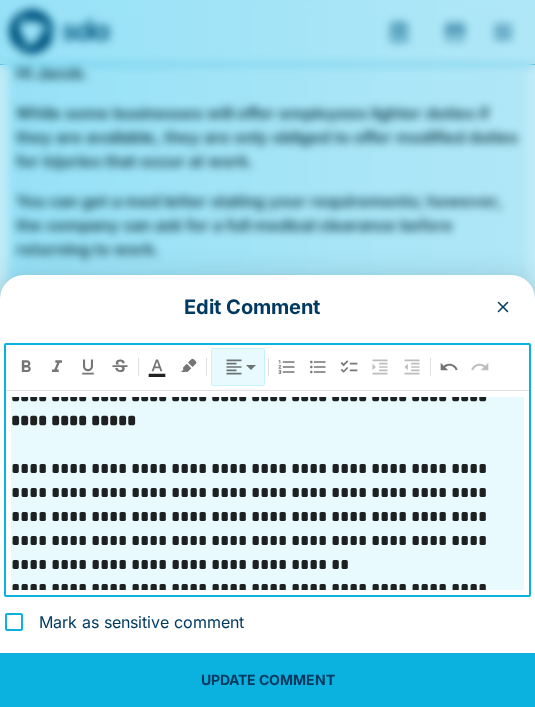 click on "**********" at bounding box center (267, 517) 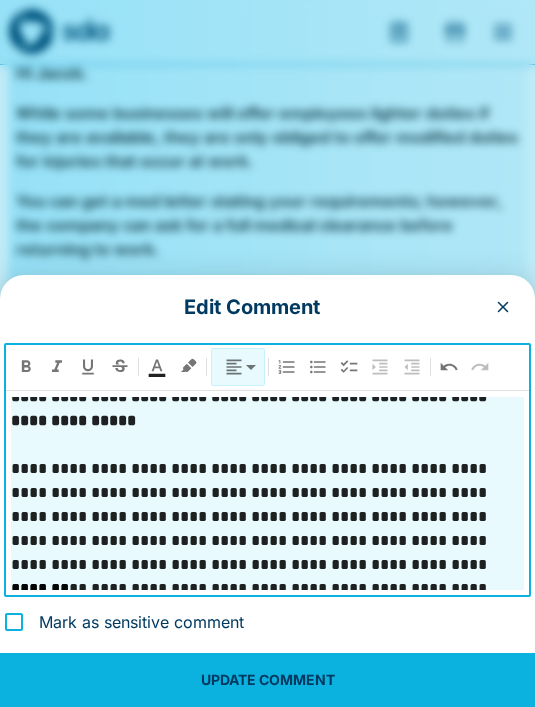 click on "**********" at bounding box center (267, 517) 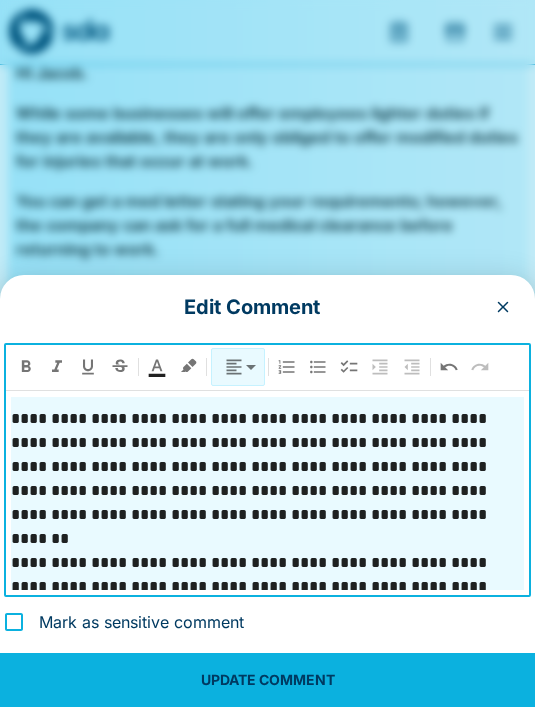 scroll, scrollTop: 577, scrollLeft: 0, axis: vertical 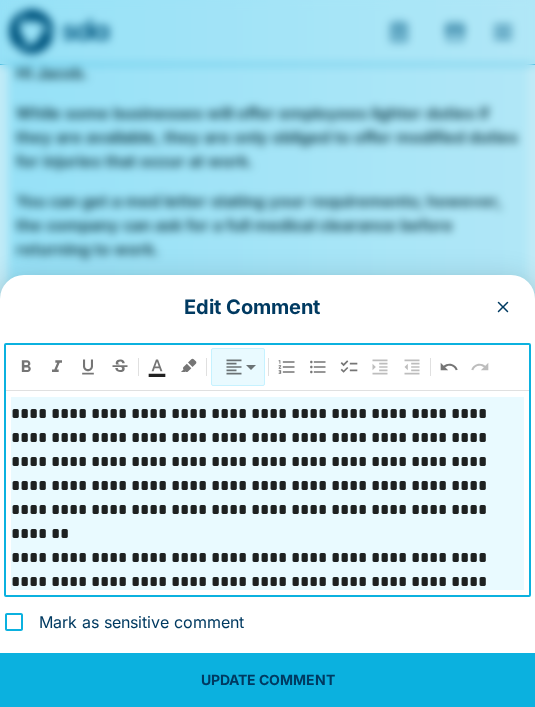 click on "**********" at bounding box center [267, 462] 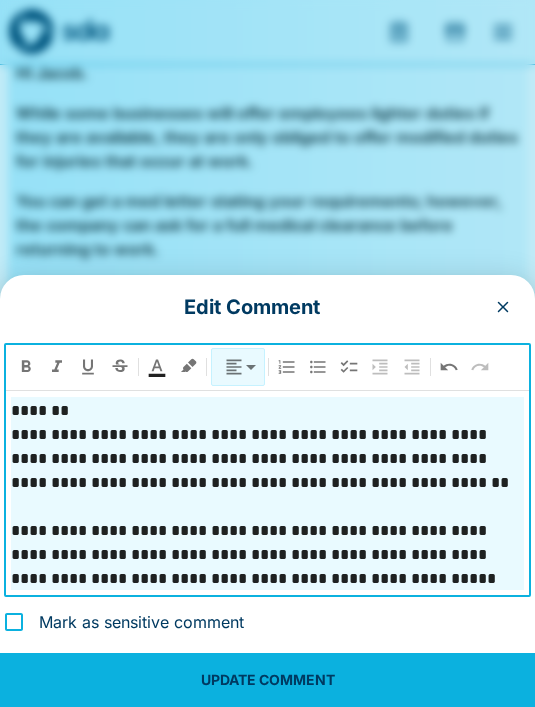 scroll, scrollTop: 699, scrollLeft: 0, axis: vertical 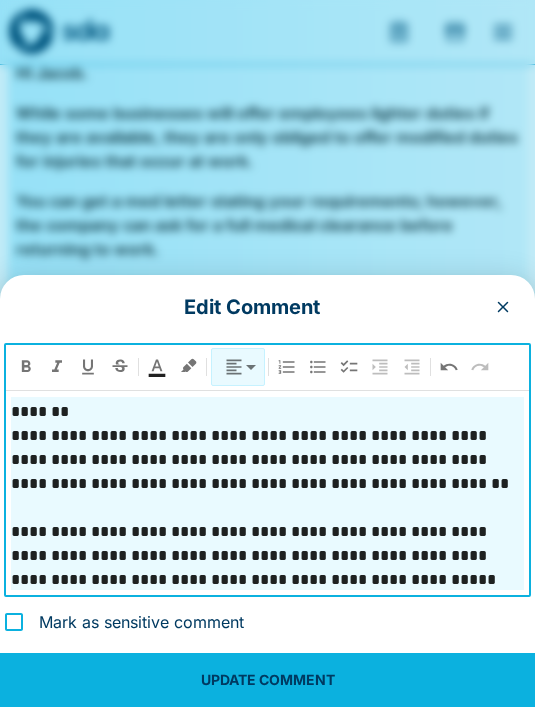 click on "**********" at bounding box center [267, 556] 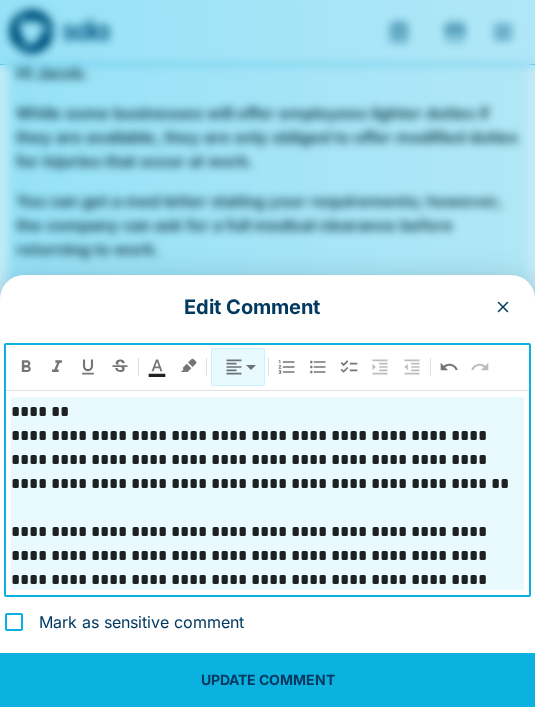 click on "**********" at bounding box center (267, 556) 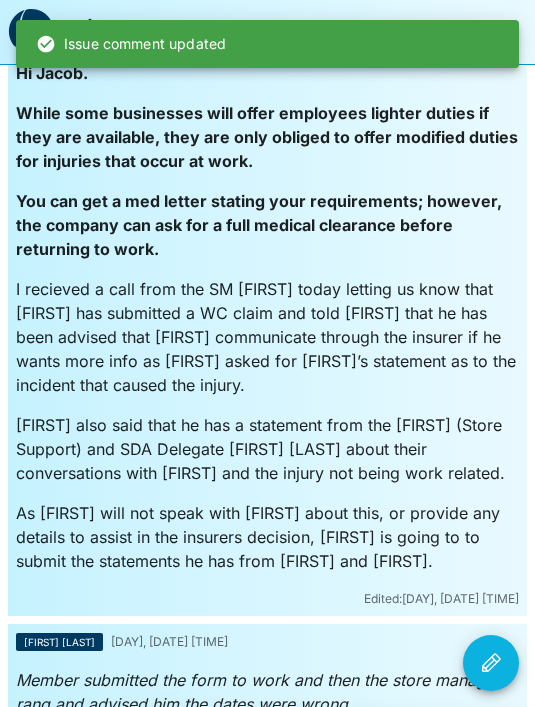 scroll, scrollTop: 0, scrollLeft: 0, axis: both 